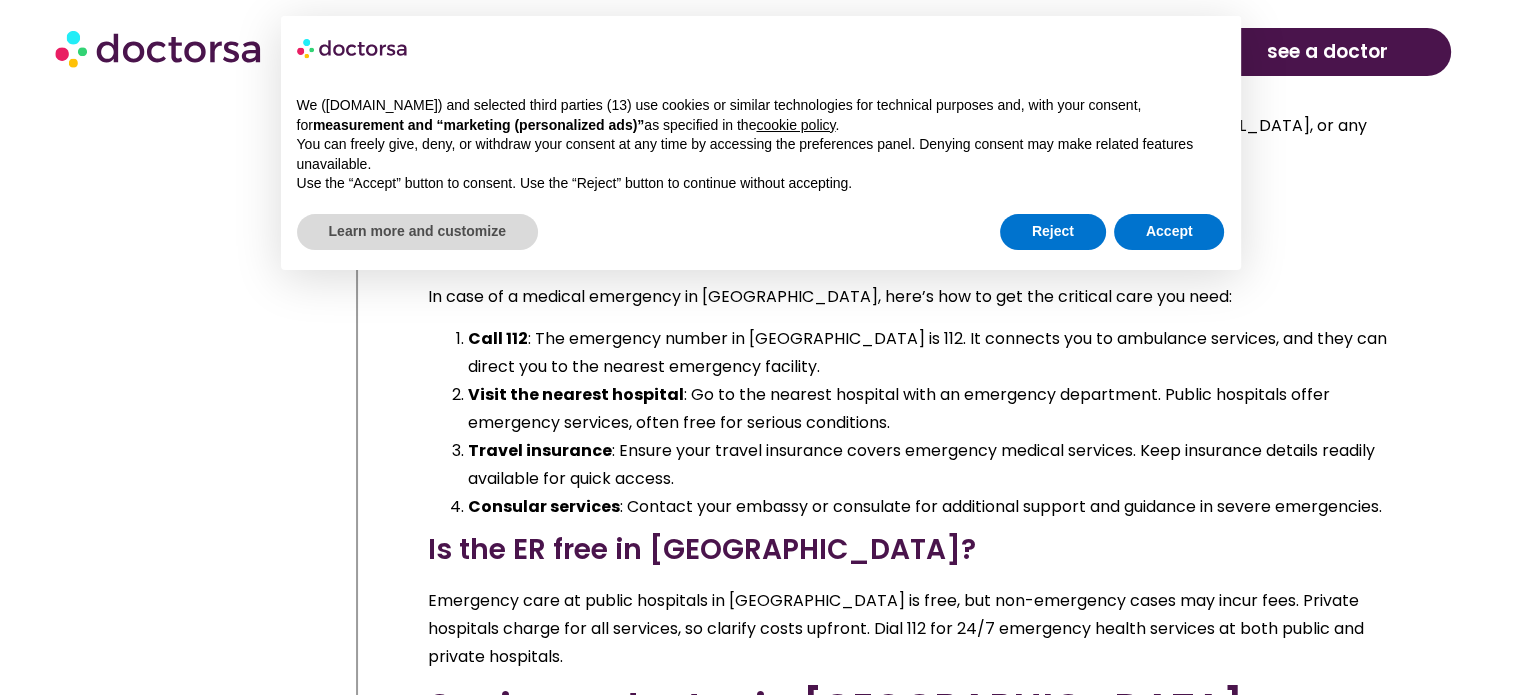 scroll, scrollTop: 16210, scrollLeft: 0, axis: vertical 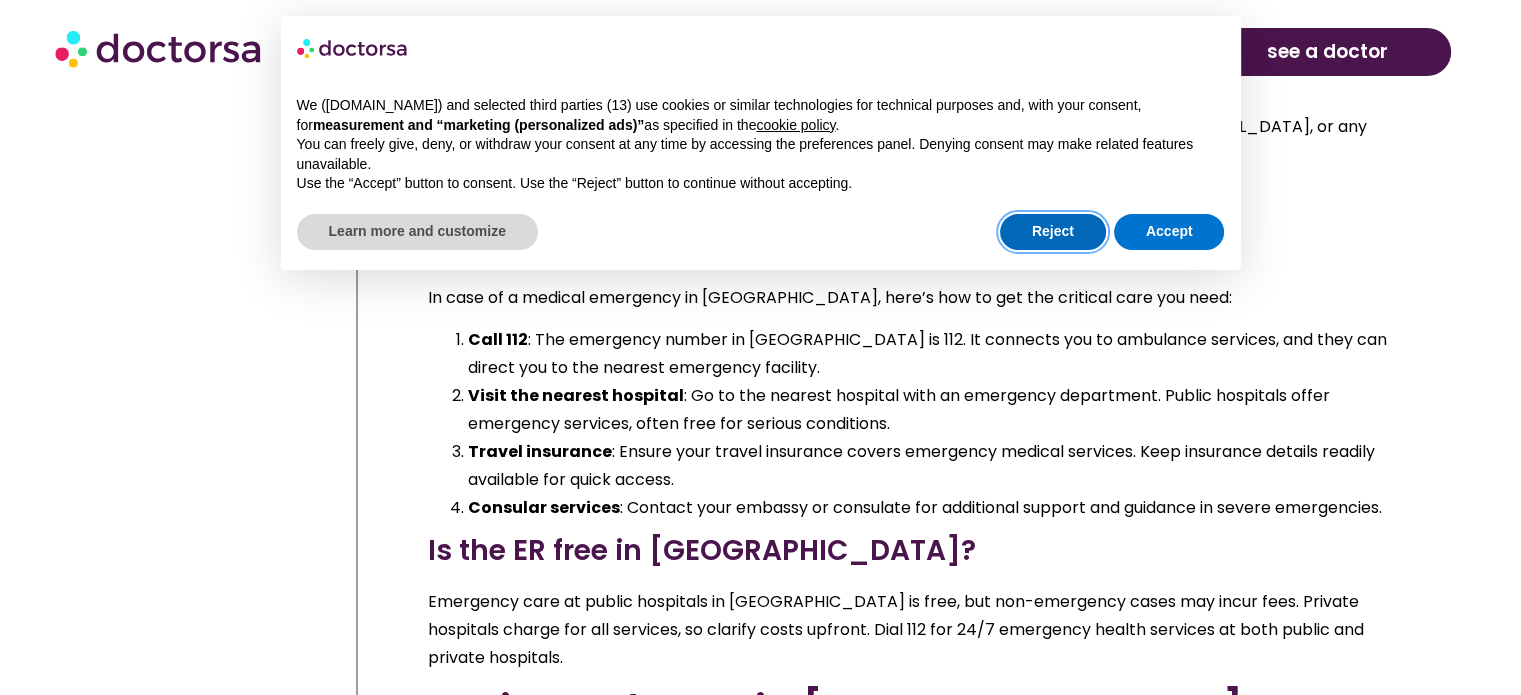 click on "Reject" at bounding box center (1053, 232) 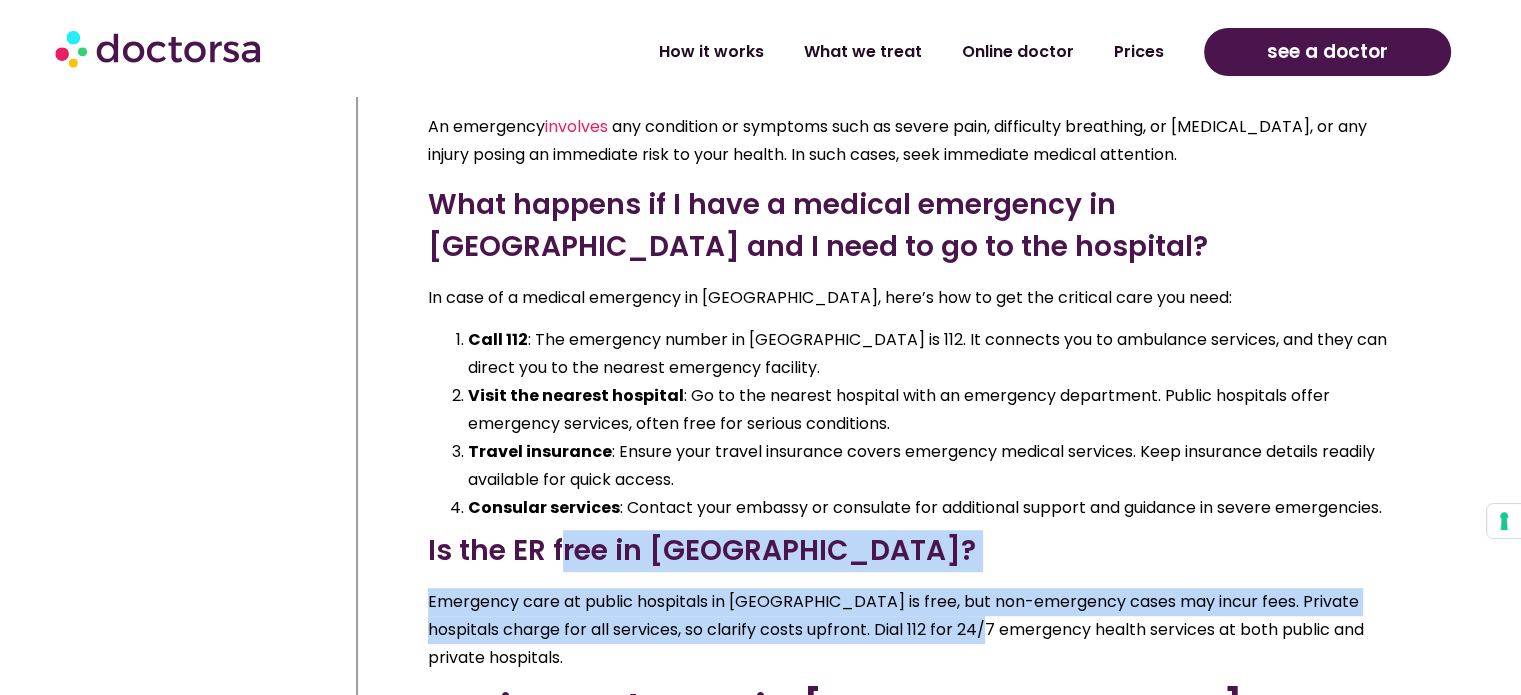 drag, startPoint x: 563, startPoint y: 308, endPoint x: 926, endPoint y: 378, distance: 369.6877 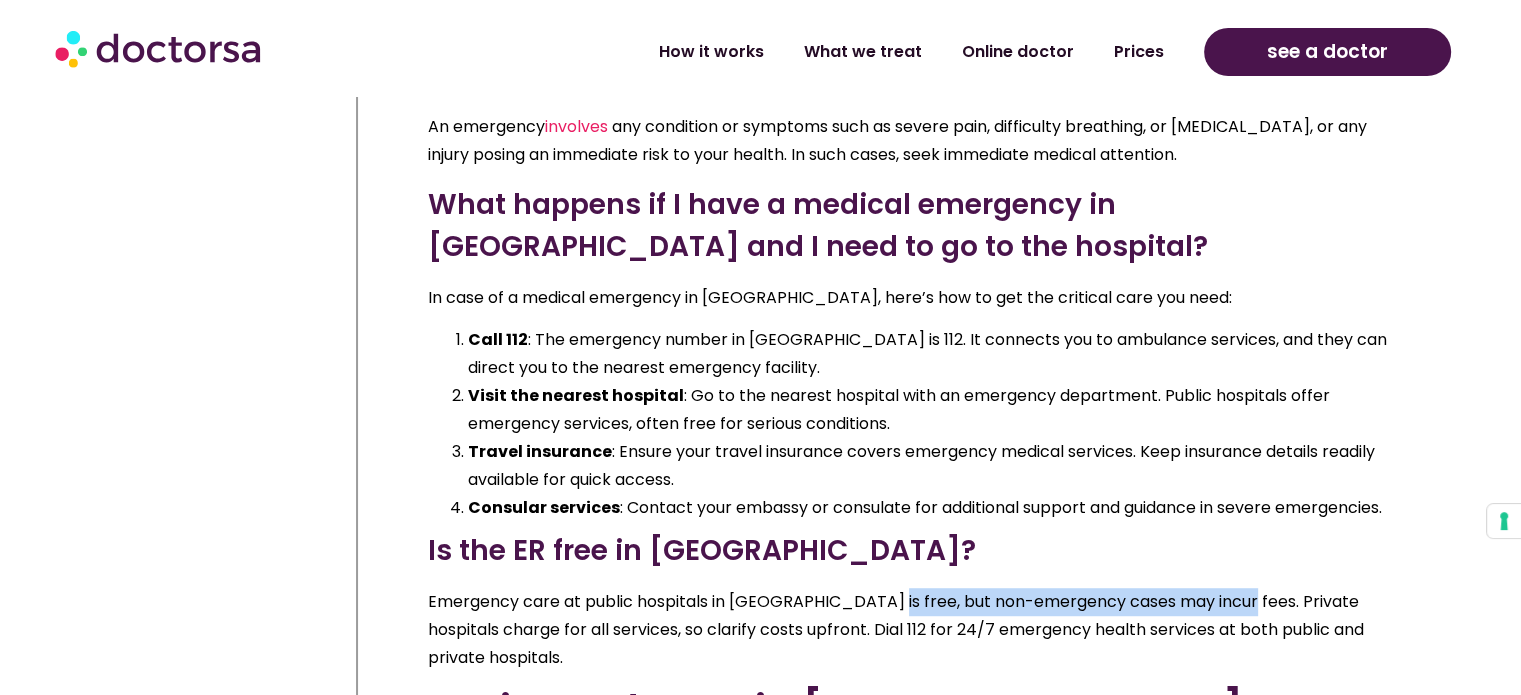 drag, startPoint x: 861, startPoint y: 347, endPoint x: 1228, endPoint y: 359, distance: 367.19614 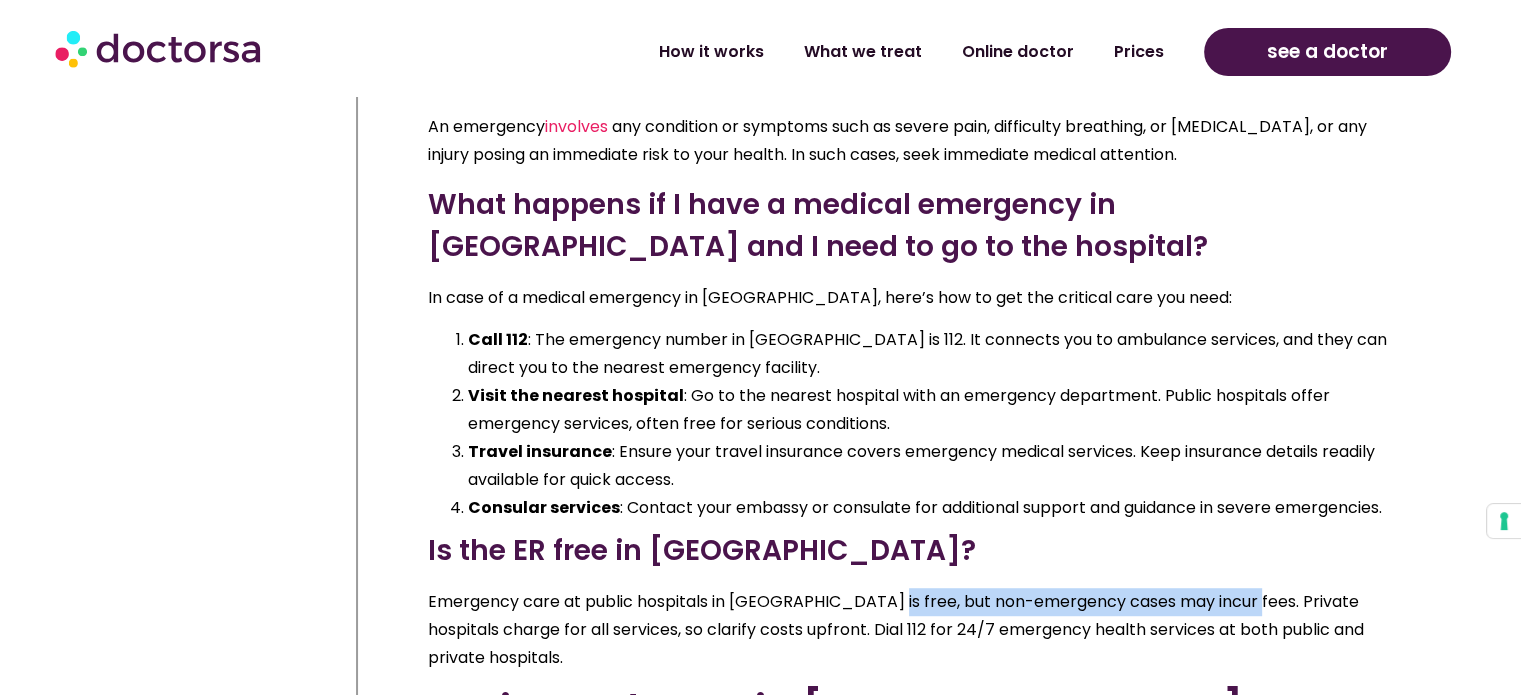 click on "Emergency care at public hospitals in [GEOGRAPHIC_DATA] is free, but non-emergency cases may incur fees. Private hospitals charge for all services, so clarify costs upfront. Dial 112 for 24/7 emergency health services at both public and private hospitals." at bounding box center [896, 629] 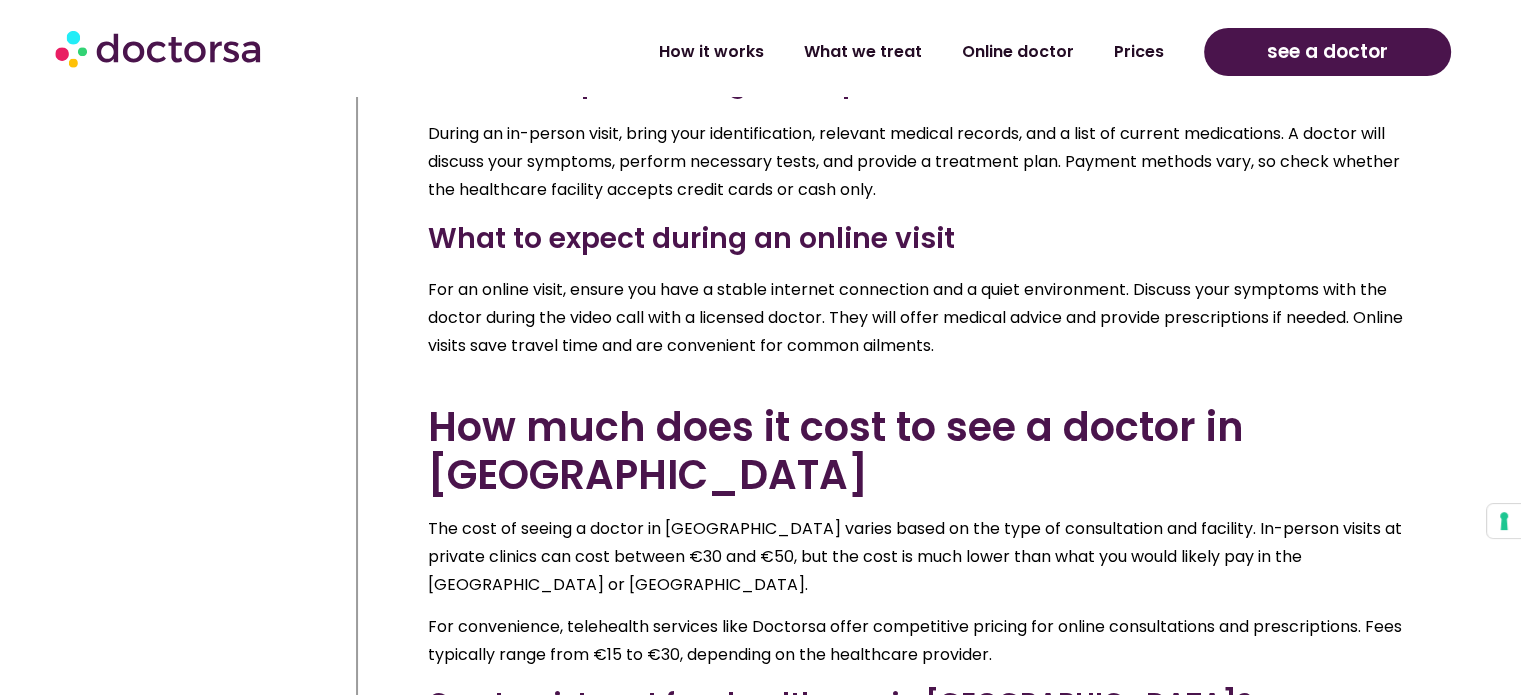 scroll, scrollTop: 17042, scrollLeft: 0, axis: vertical 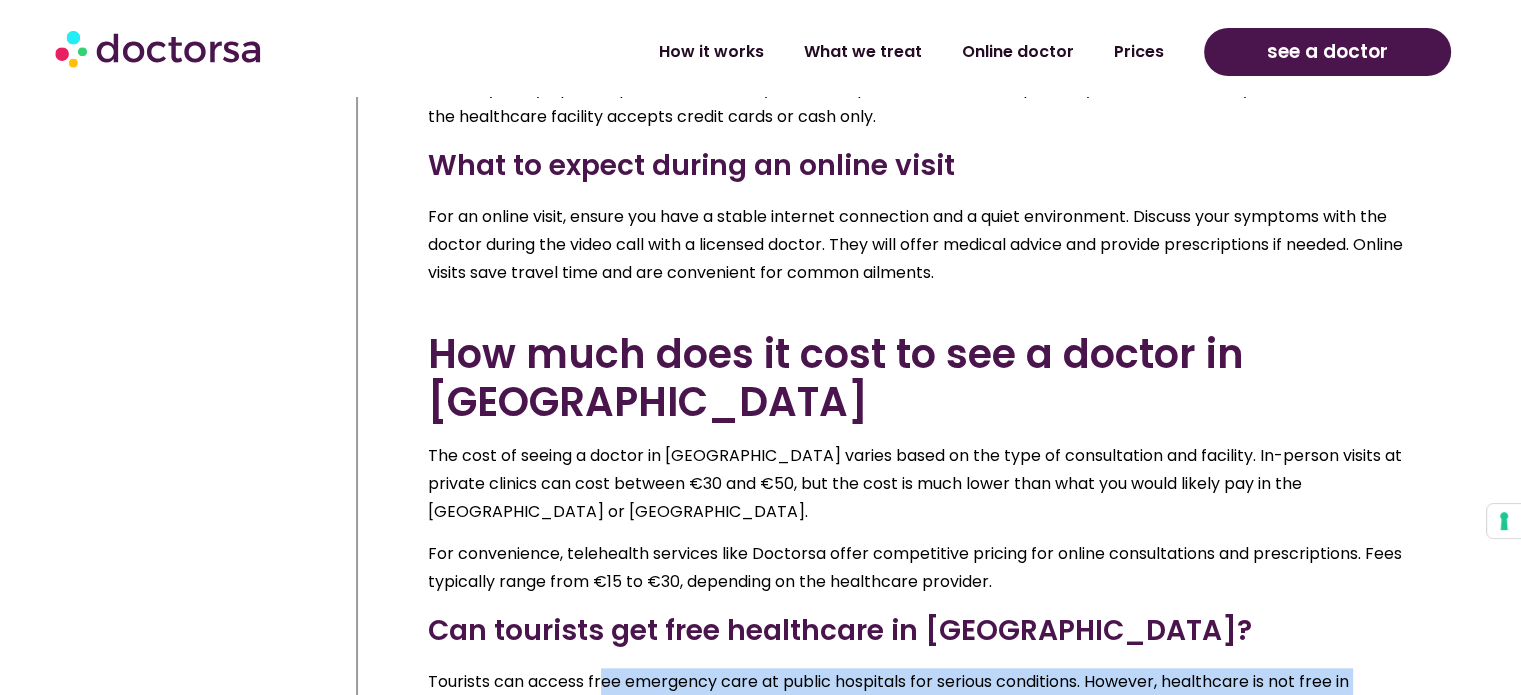 drag, startPoint x: 600, startPoint y: 327, endPoint x: 1053, endPoint y: 401, distance: 459.00436 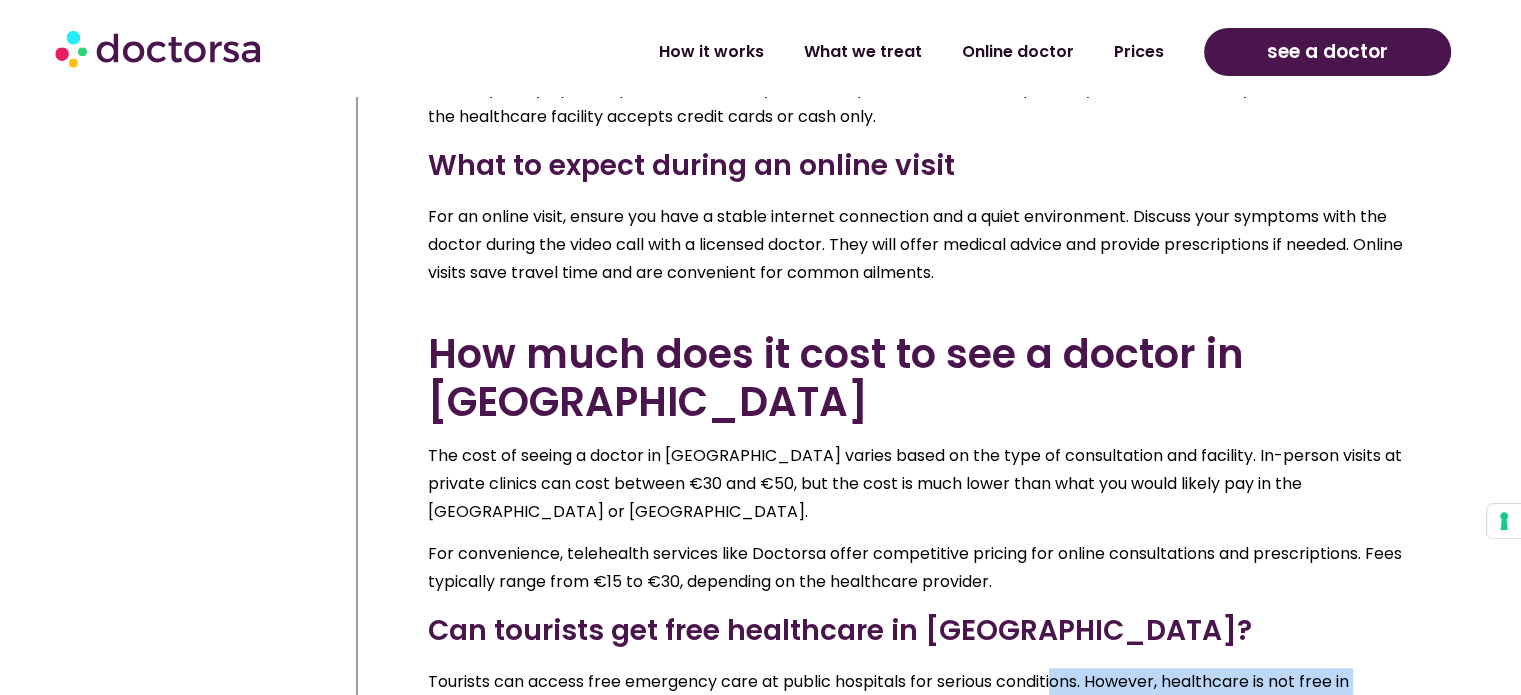 drag, startPoint x: 1058, startPoint y: 343, endPoint x: 1260, endPoint y: 395, distance: 208.58571 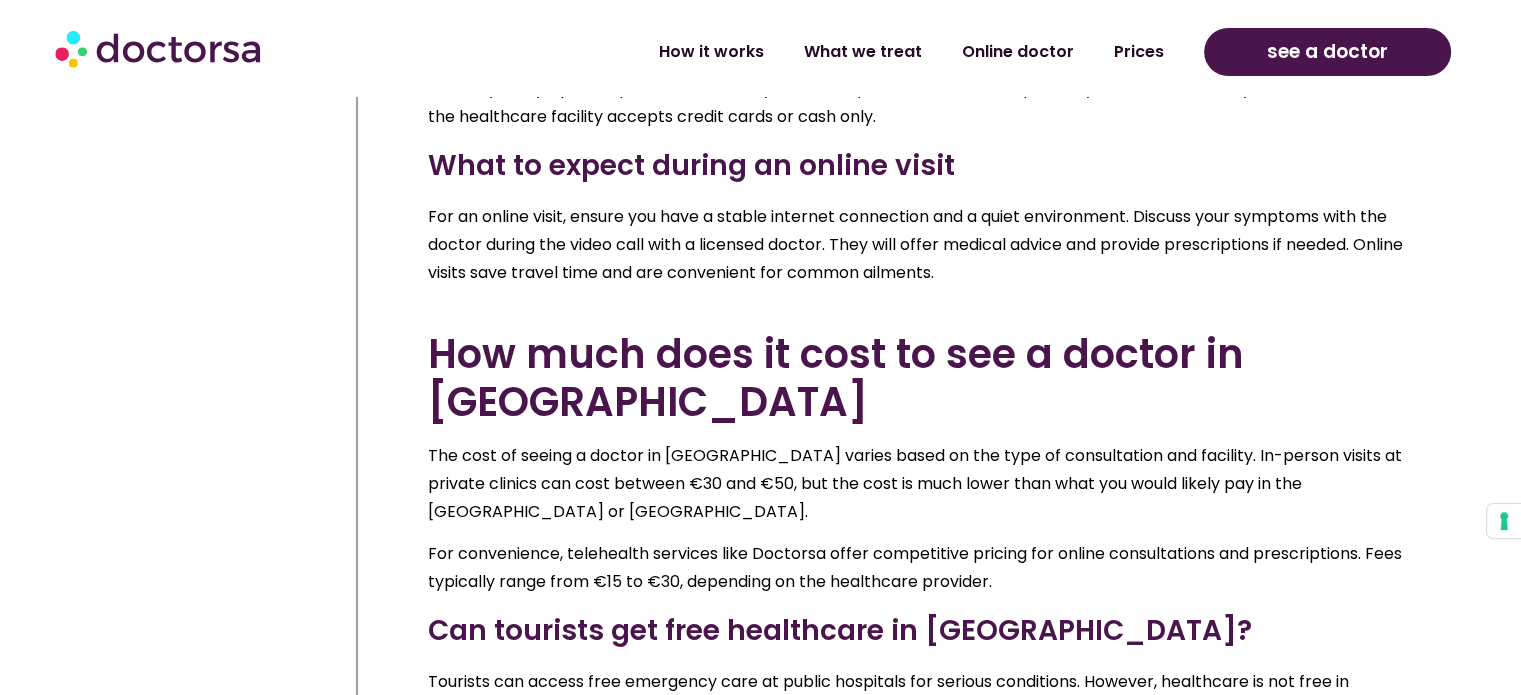 drag, startPoint x: 738, startPoint y: 366, endPoint x: 1033, endPoint y: 363, distance: 295.01526 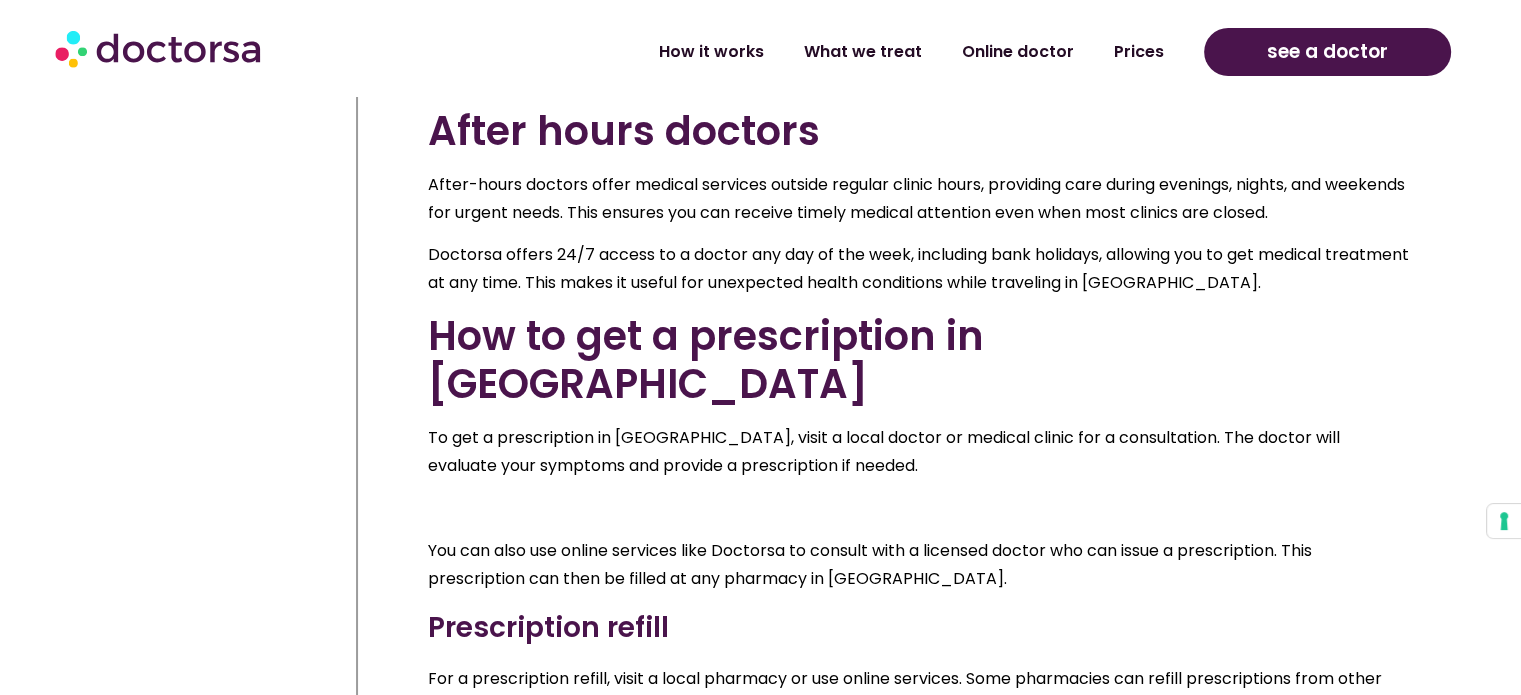 scroll, scrollTop: 11857, scrollLeft: 0, axis: vertical 